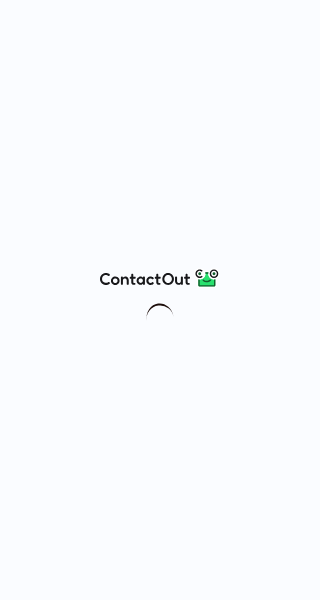 scroll, scrollTop: 0, scrollLeft: 0, axis: both 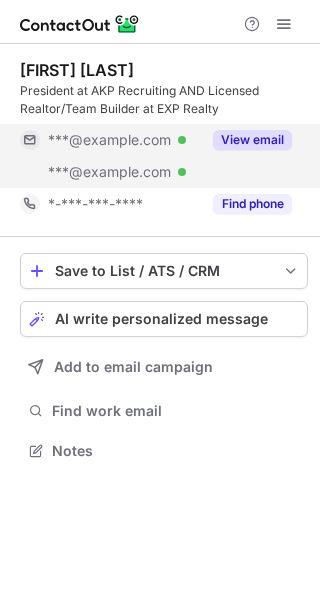 click on "View email" at bounding box center (252, 140) 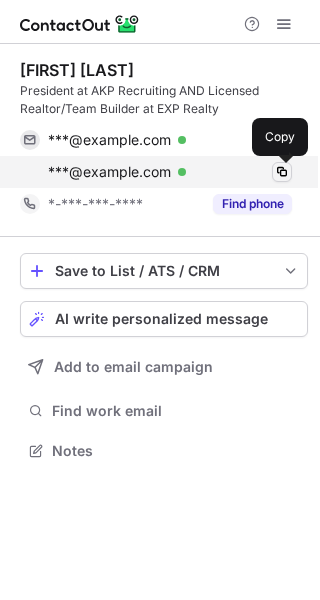 click at bounding box center (282, 172) 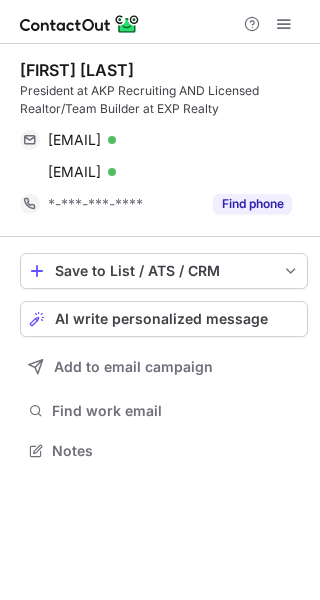 scroll, scrollTop: 0, scrollLeft: 0, axis: both 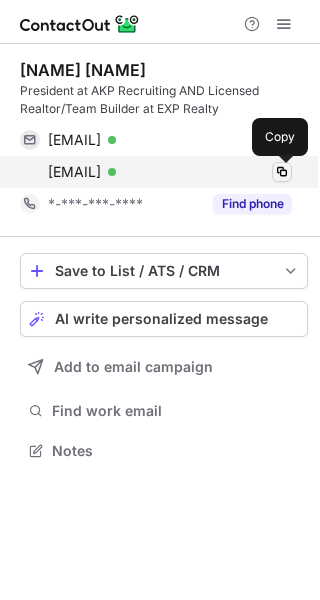 click at bounding box center (282, 172) 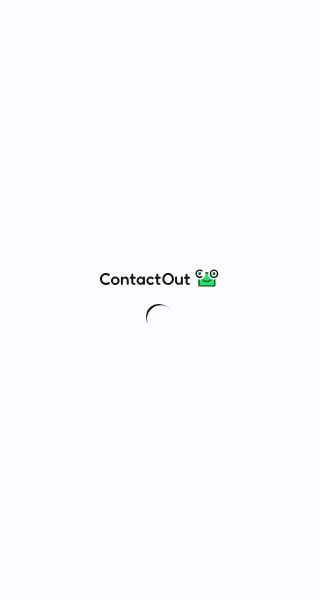 scroll, scrollTop: 0, scrollLeft: 0, axis: both 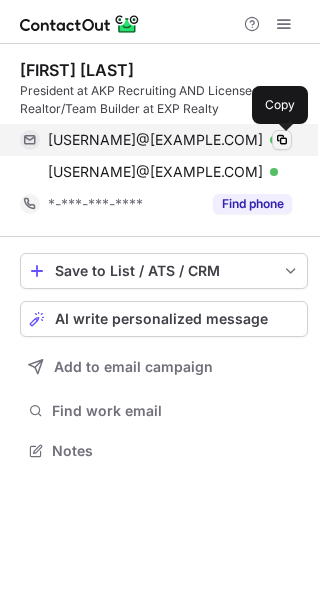 click at bounding box center (282, 140) 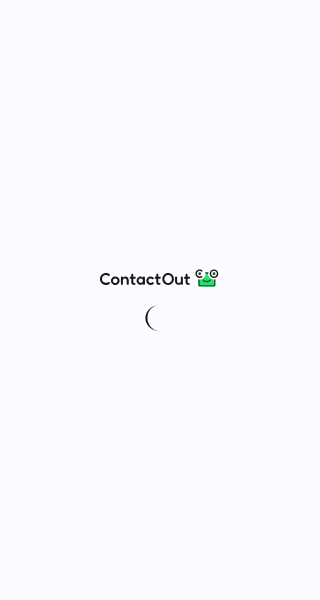 scroll, scrollTop: 0, scrollLeft: 0, axis: both 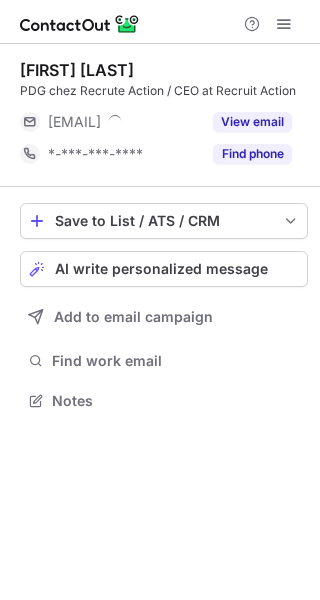 click on "View email" at bounding box center [252, 122] 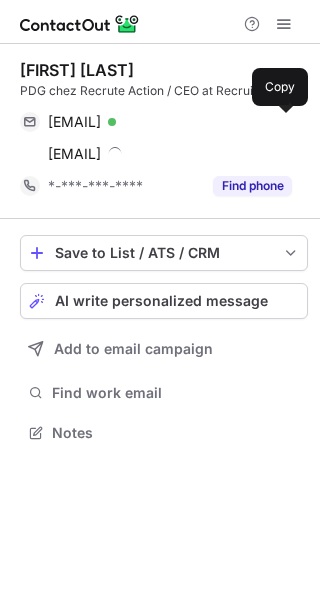 scroll, scrollTop: 10, scrollLeft: 10, axis: both 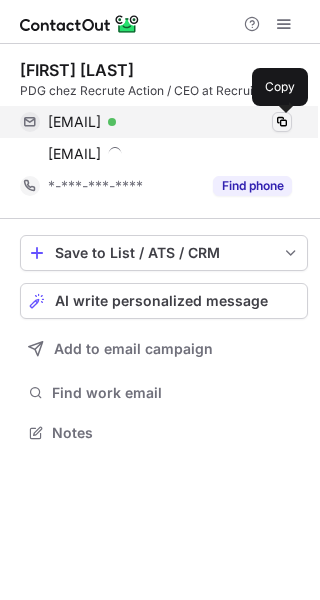 click at bounding box center (282, 122) 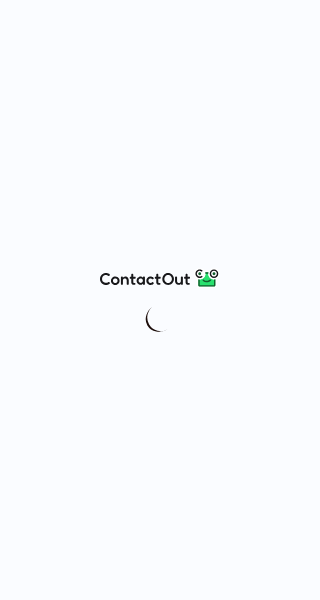 scroll, scrollTop: 0, scrollLeft: 0, axis: both 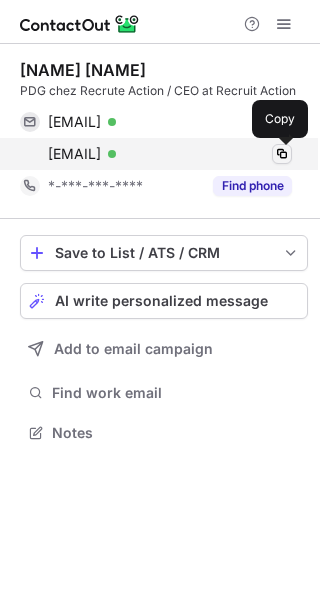 click at bounding box center [282, 154] 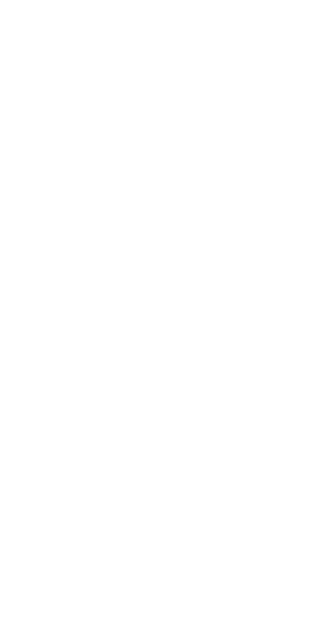 scroll, scrollTop: 0, scrollLeft: 0, axis: both 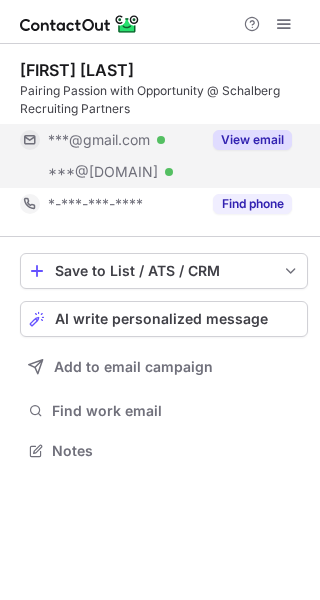 click on "View email" at bounding box center [252, 140] 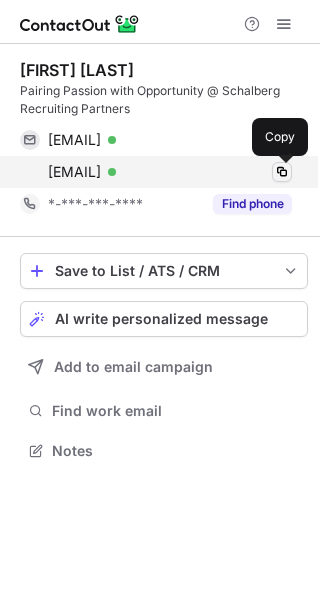 click at bounding box center (282, 172) 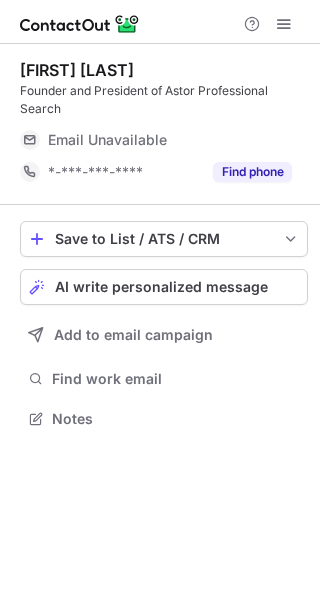 scroll, scrollTop: 0, scrollLeft: 0, axis: both 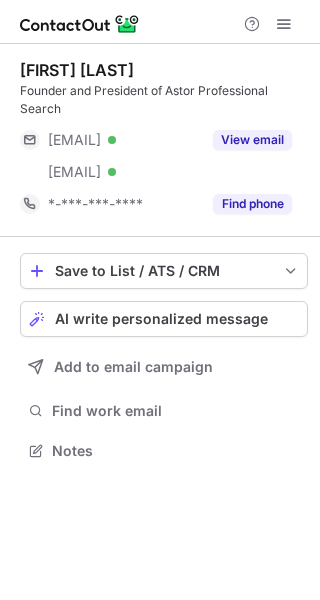 click on "View email" at bounding box center (252, 140) 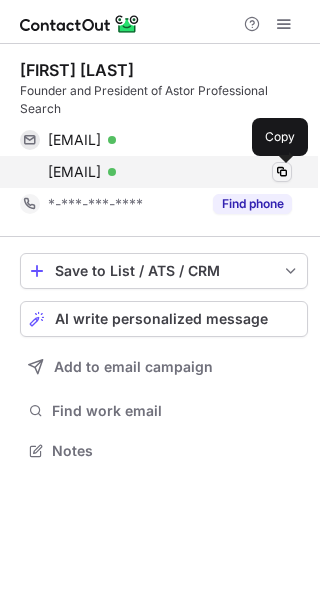 click at bounding box center (282, 172) 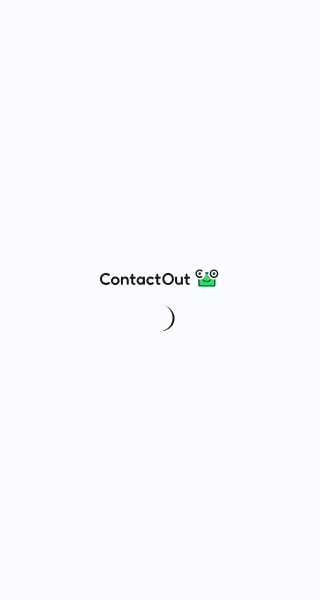 scroll, scrollTop: 0, scrollLeft: 0, axis: both 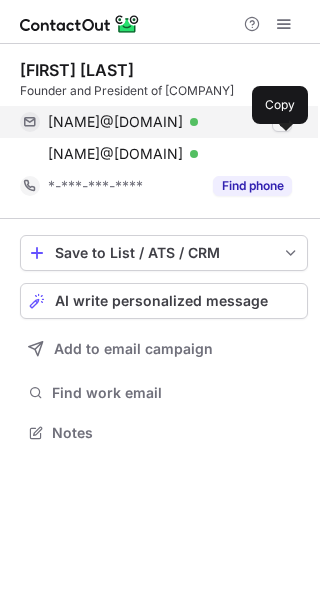 click at bounding box center (282, 122) 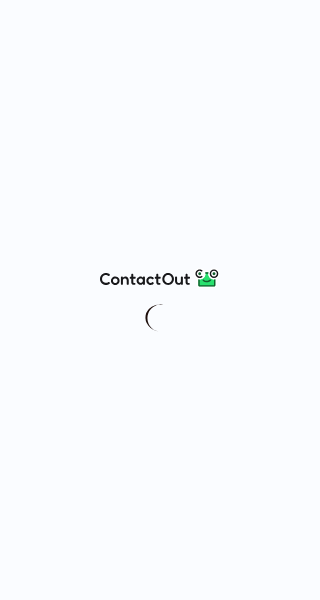scroll, scrollTop: 0, scrollLeft: 0, axis: both 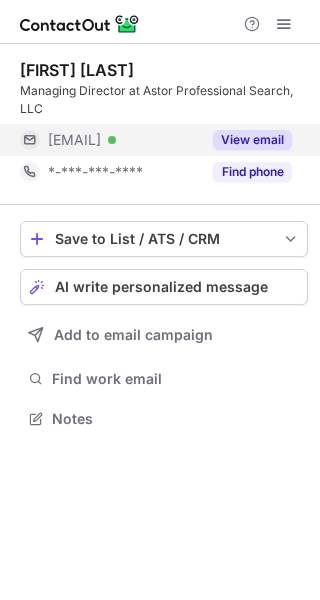 click on "View email" at bounding box center (252, 140) 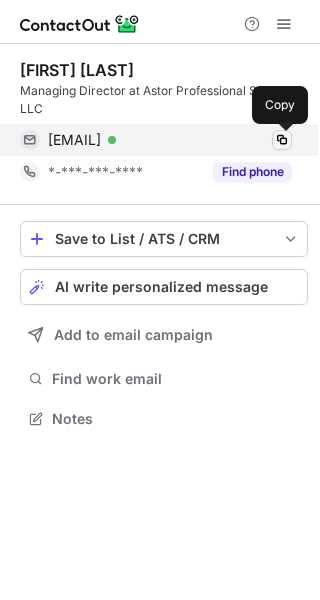 click at bounding box center (282, 140) 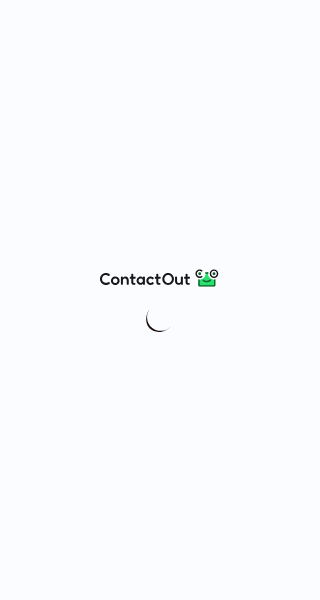 scroll, scrollTop: 0, scrollLeft: 0, axis: both 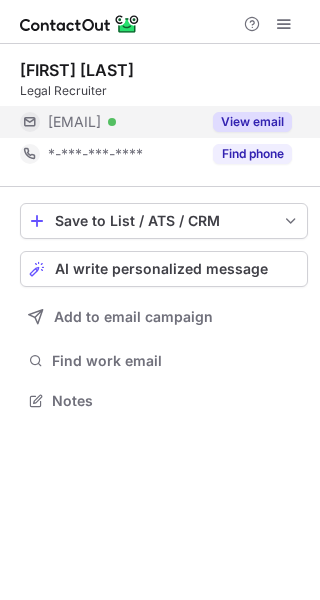 click on "View email" at bounding box center (246, 122) 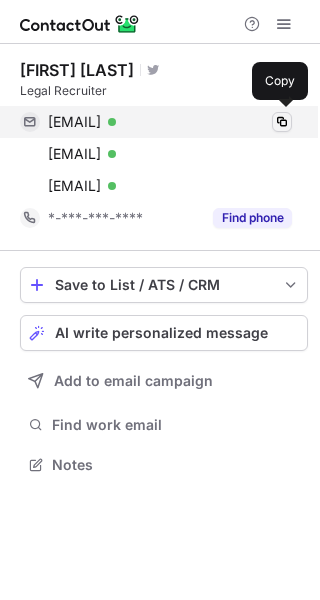 scroll, scrollTop: 10, scrollLeft: 10, axis: both 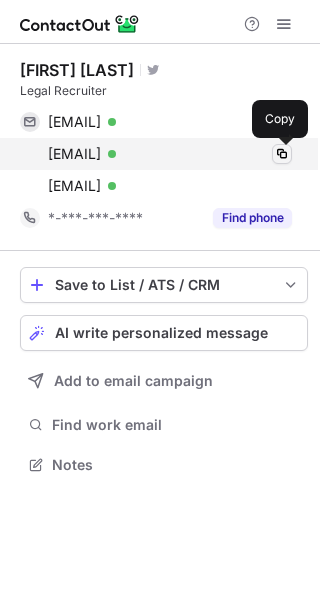 click at bounding box center [282, 154] 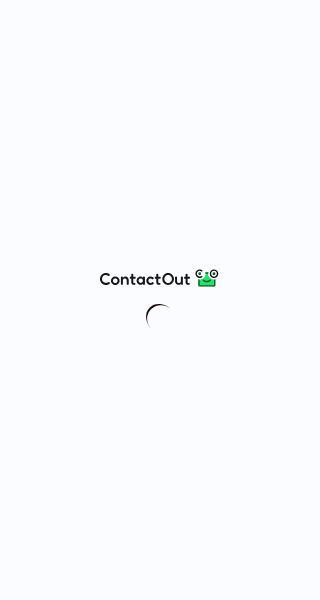 scroll, scrollTop: 0, scrollLeft: 0, axis: both 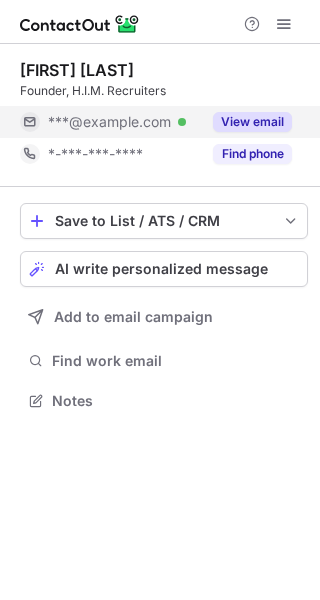click on "View email" at bounding box center [252, 122] 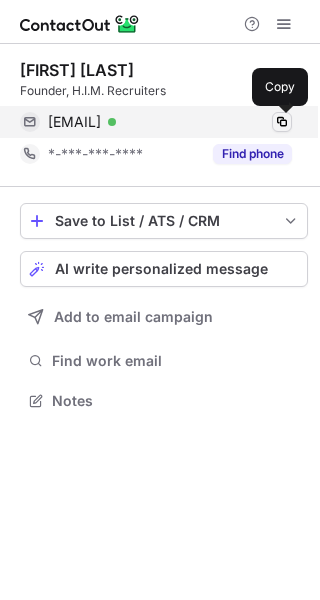 click at bounding box center (282, 122) 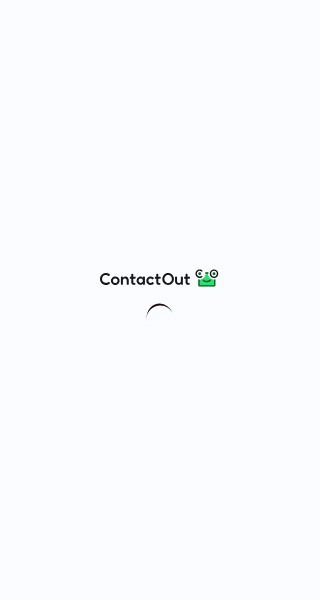 scroll, scrollTop: 0, scrollLeft: 0, axis: both 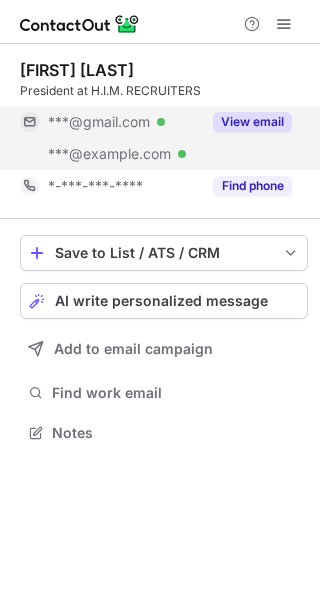 click on "View email" at bounding box center [252, 122] 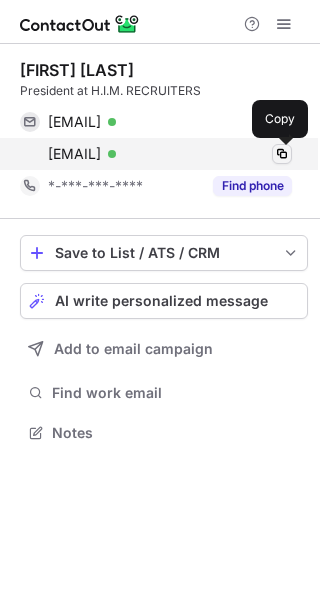 click at bounding box center [282, 154] 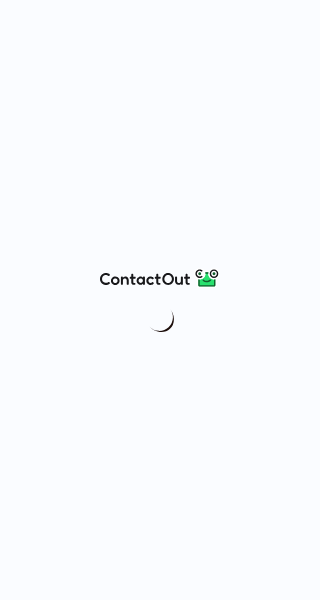 scroll, scrollTop: 0, scrollLeft: 0, axis: both 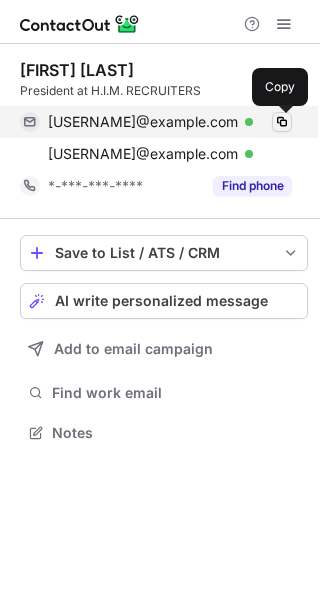 click at bounding box center [282, 122] 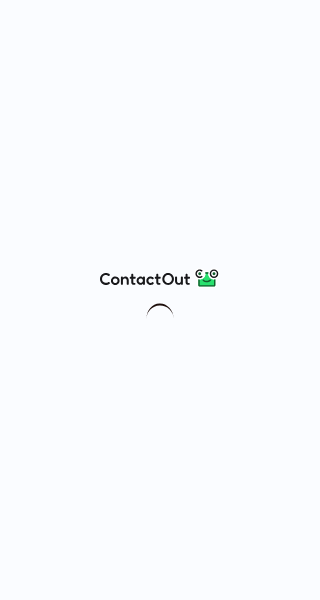 scroll, scrollTop: 0, scrollLeft: 0, axis: both 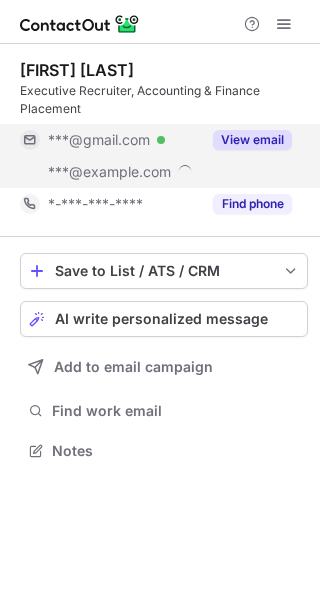 click on "View email" at bounding box center [252, 140] 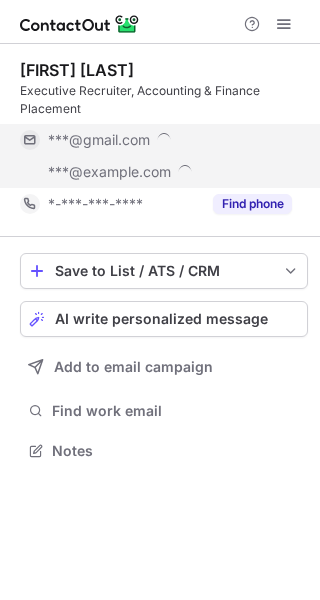 scroll, scrollTop: 10, scrollLeft: 10, axis: both 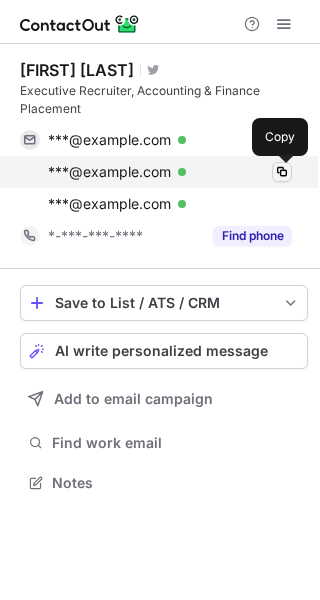 click at bounding box center [282, 172] 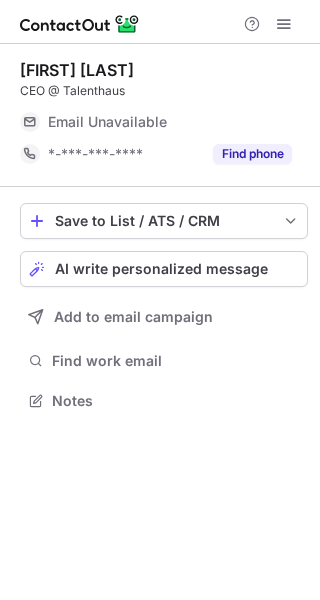 scroll, scrollTop: 0, scrollLeft: 0, axis: both 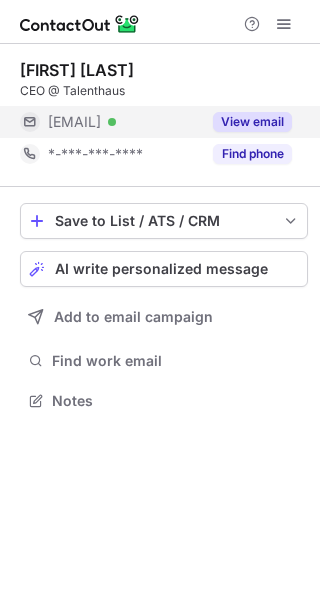 click on "View email" at bounding box center (252, 122) 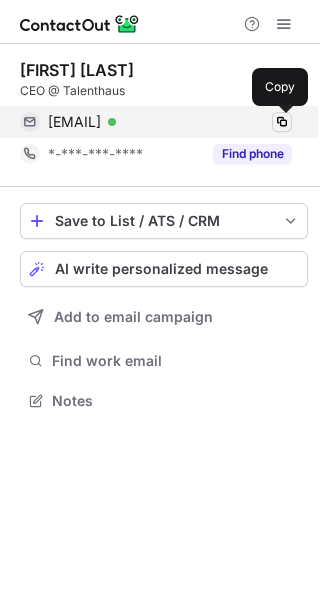 click at bounding box center (282, 122) 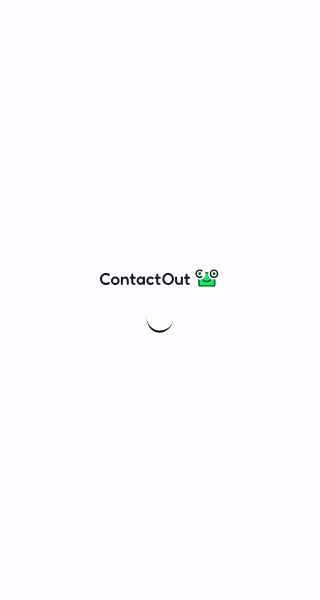scroll, scrollTop: 0, scrollLeft: 0, axis: both 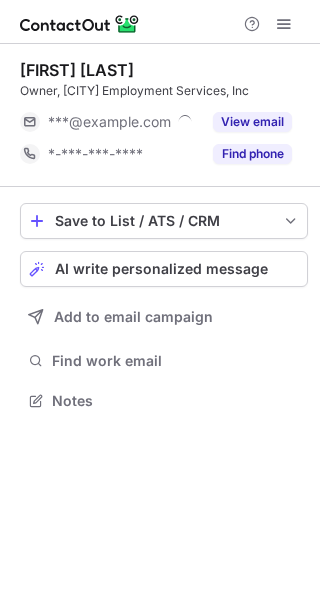 click on "View email" at bounding box center [252, 122] 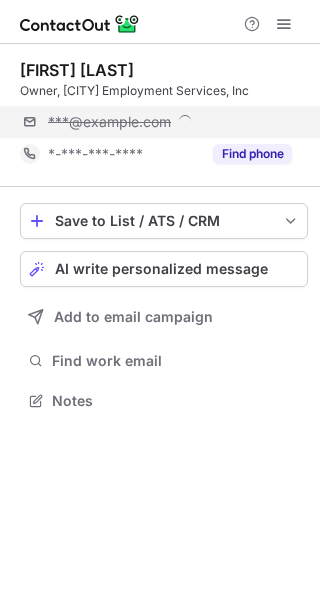 scroll, scrollTop: 10, scrollLeft: 10, axis: both 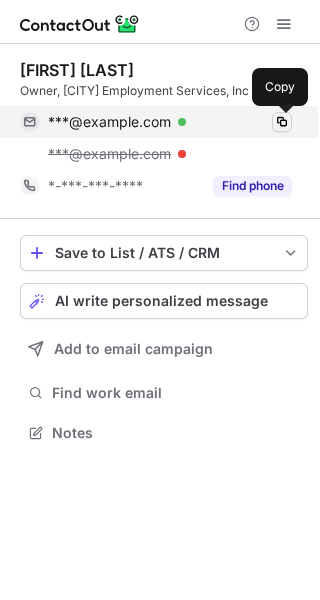 click at bounding box center [282, 122] 